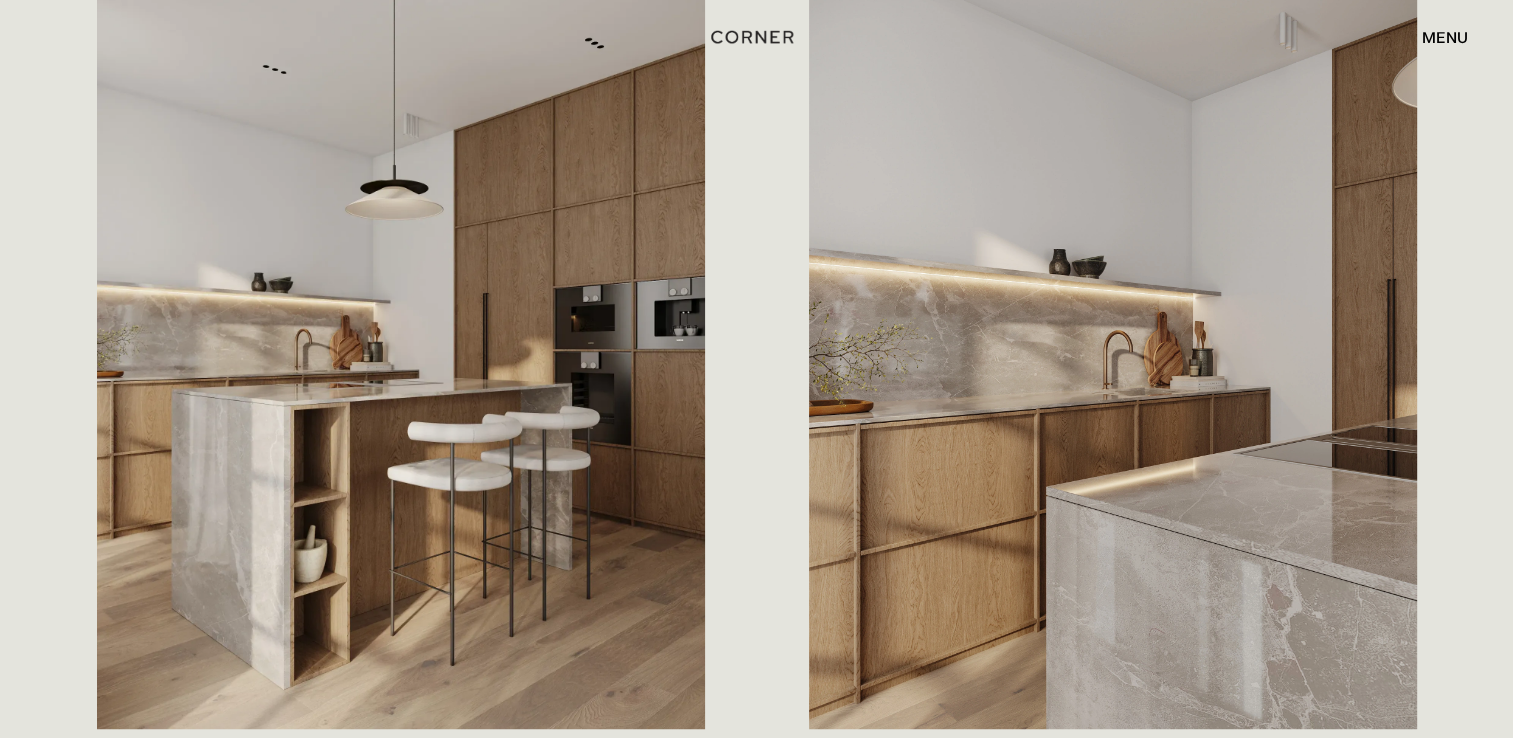scroll, scrollTop: 1100, scrollLeft: 0, axis: vertical 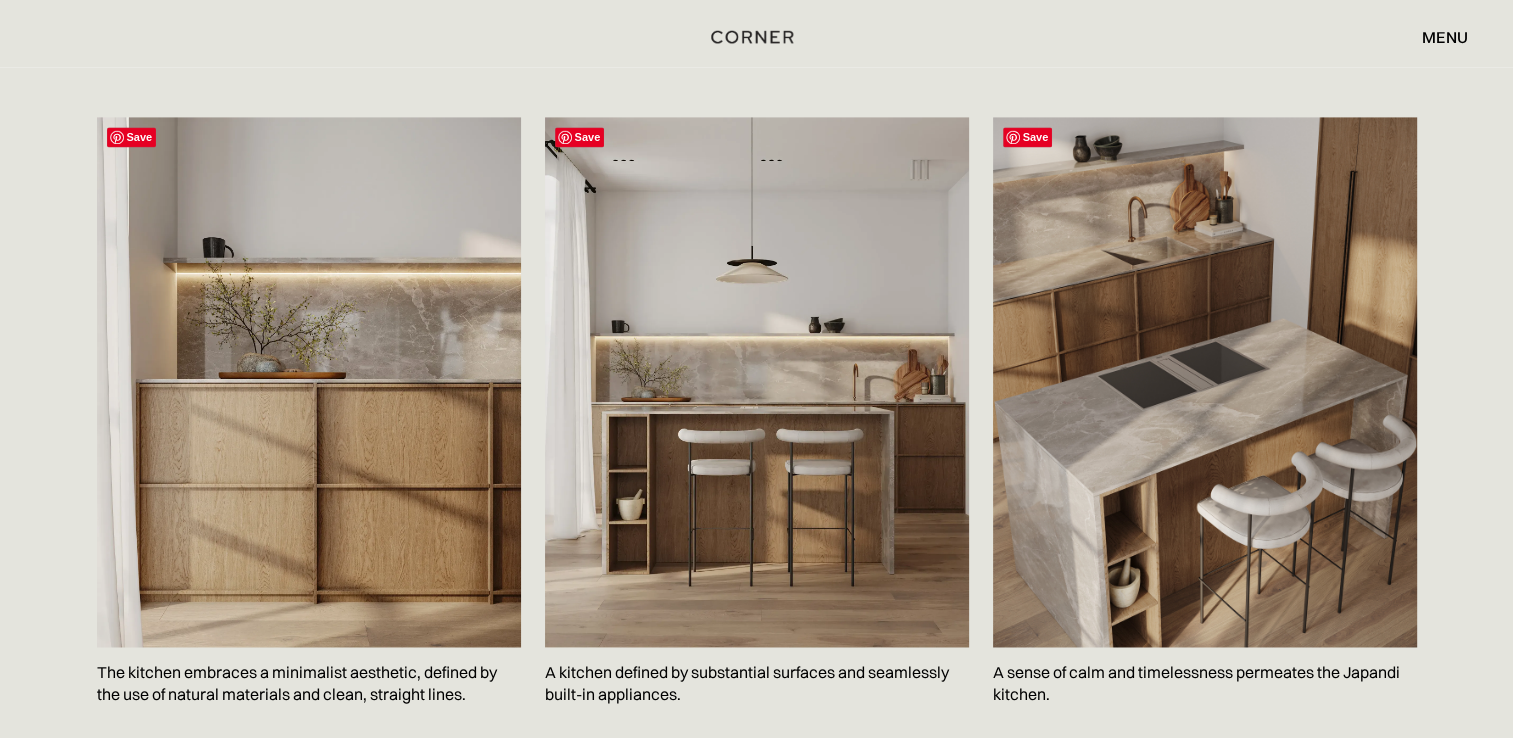 drag, startPoint x: 1220, startPoint y: 335, endPoint x: 818, endPoint y: 90, distance: 470.7749 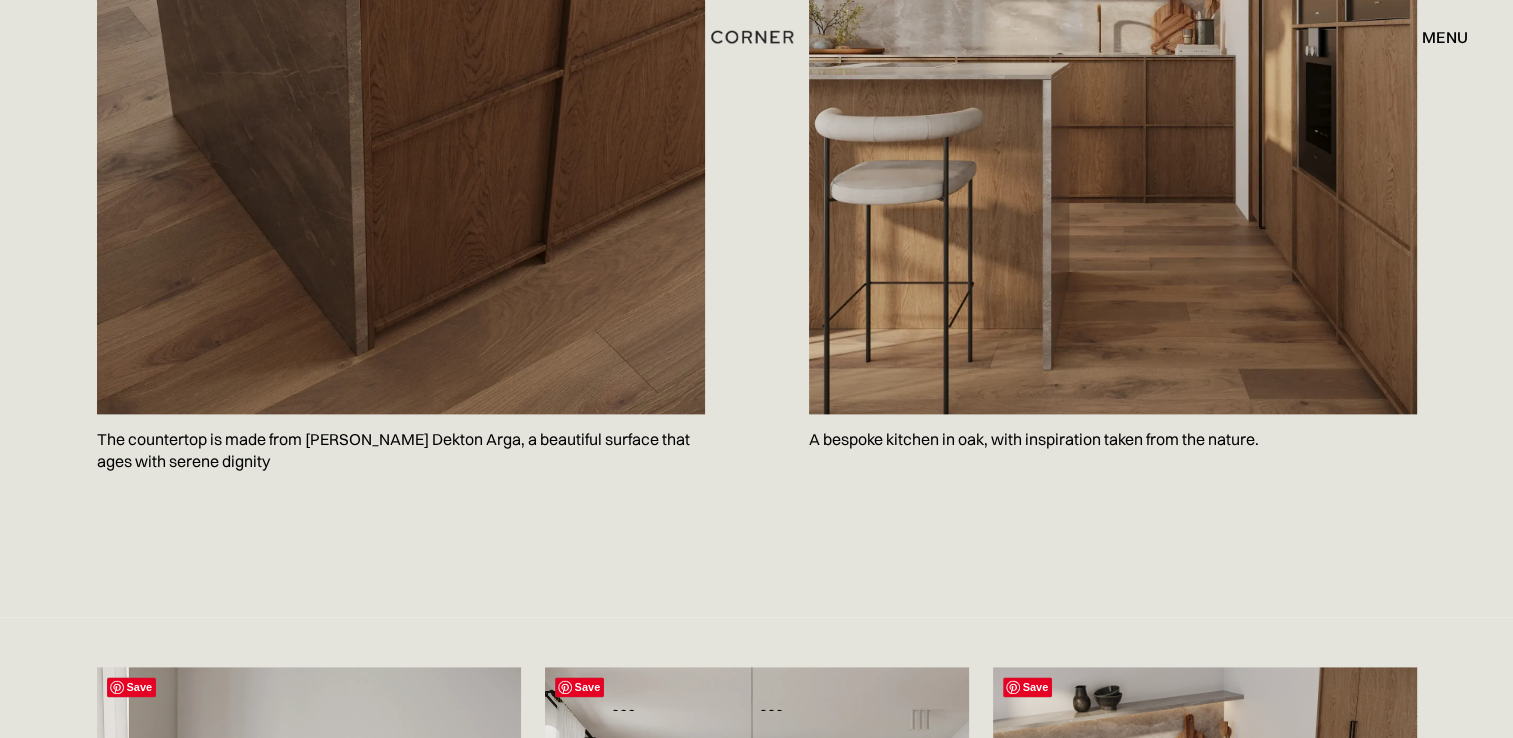 scroll, scrollTop: 2200, scrollLeft: 0, axis: vertical 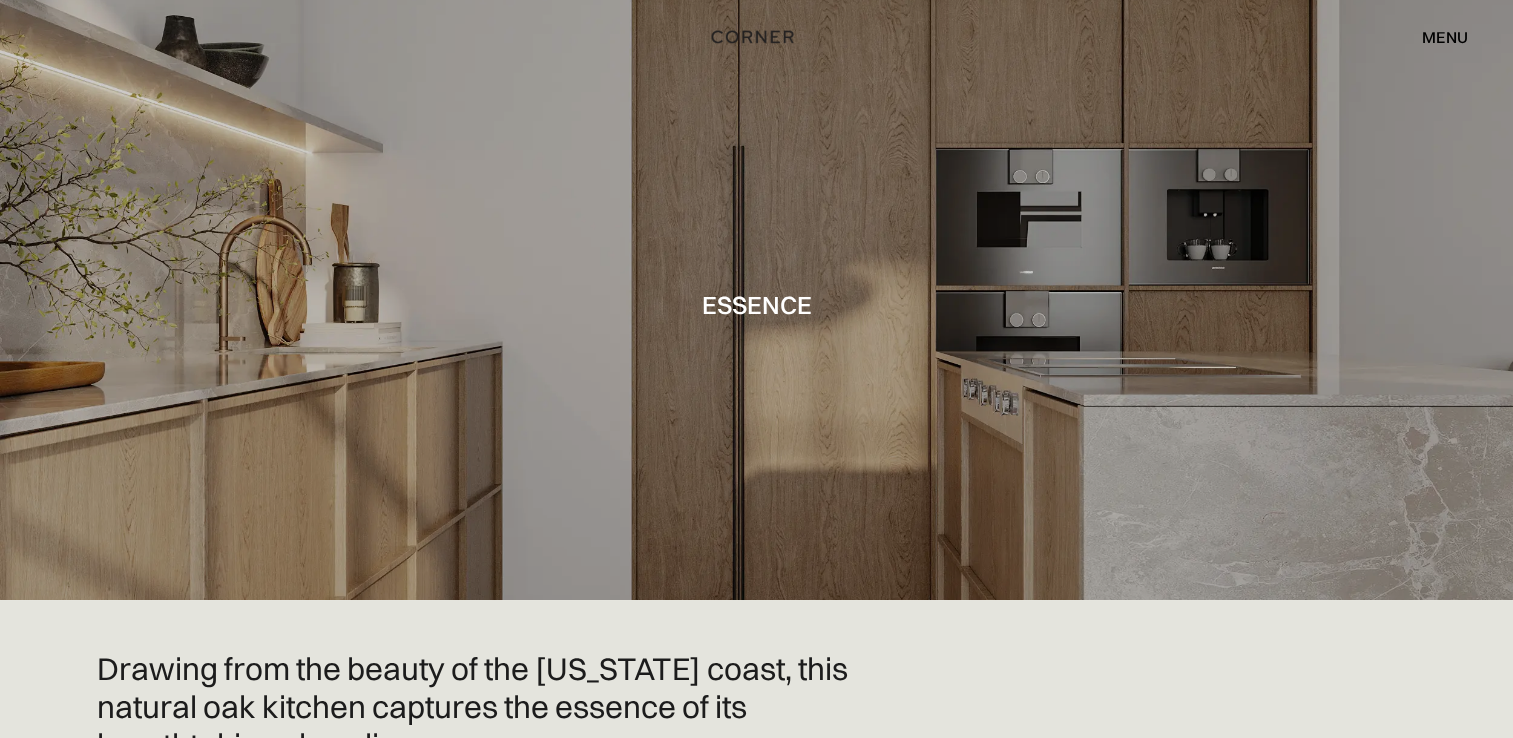 click on "menu" at bounding box center (1445, 37) 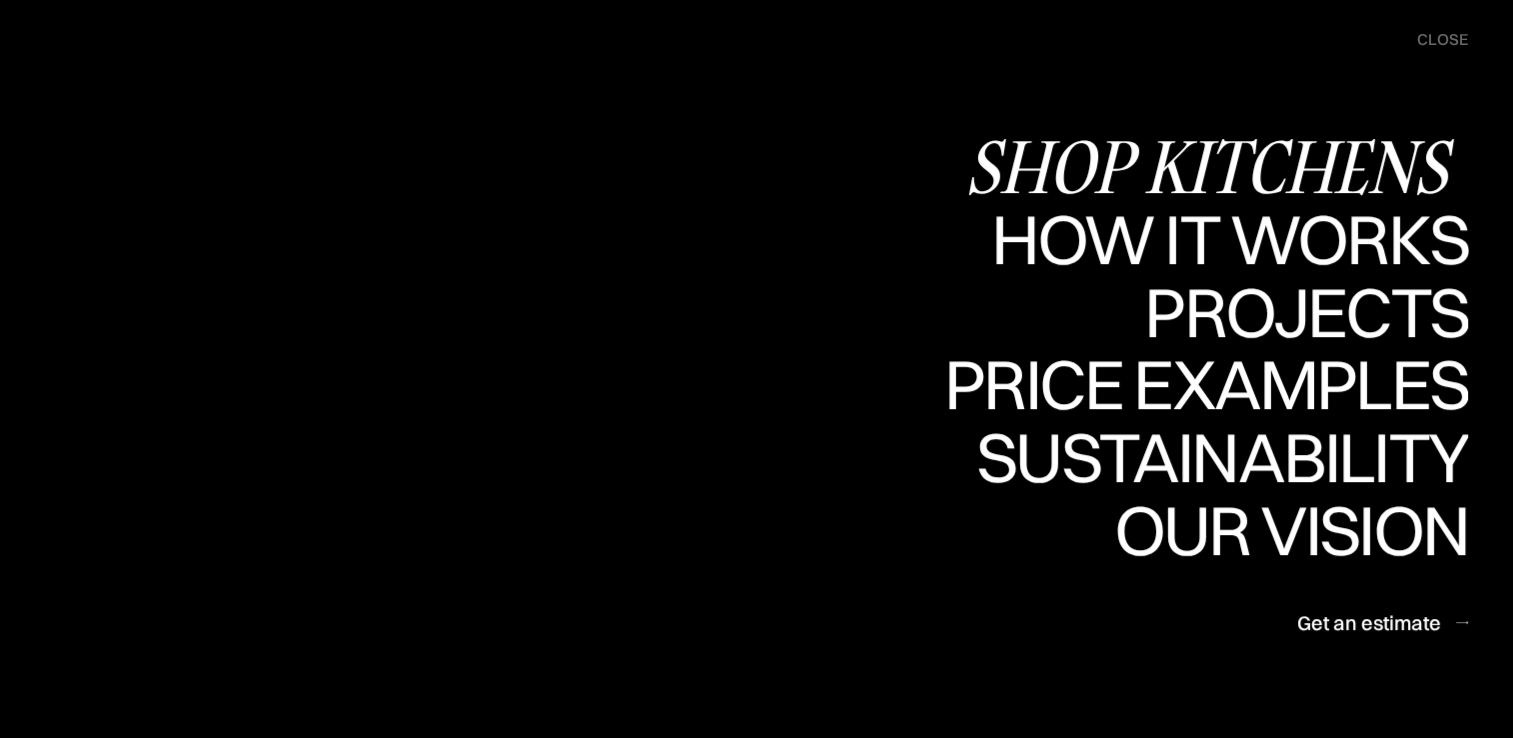 click on "Shop Kitchens" at bounding box center (1216, 166) 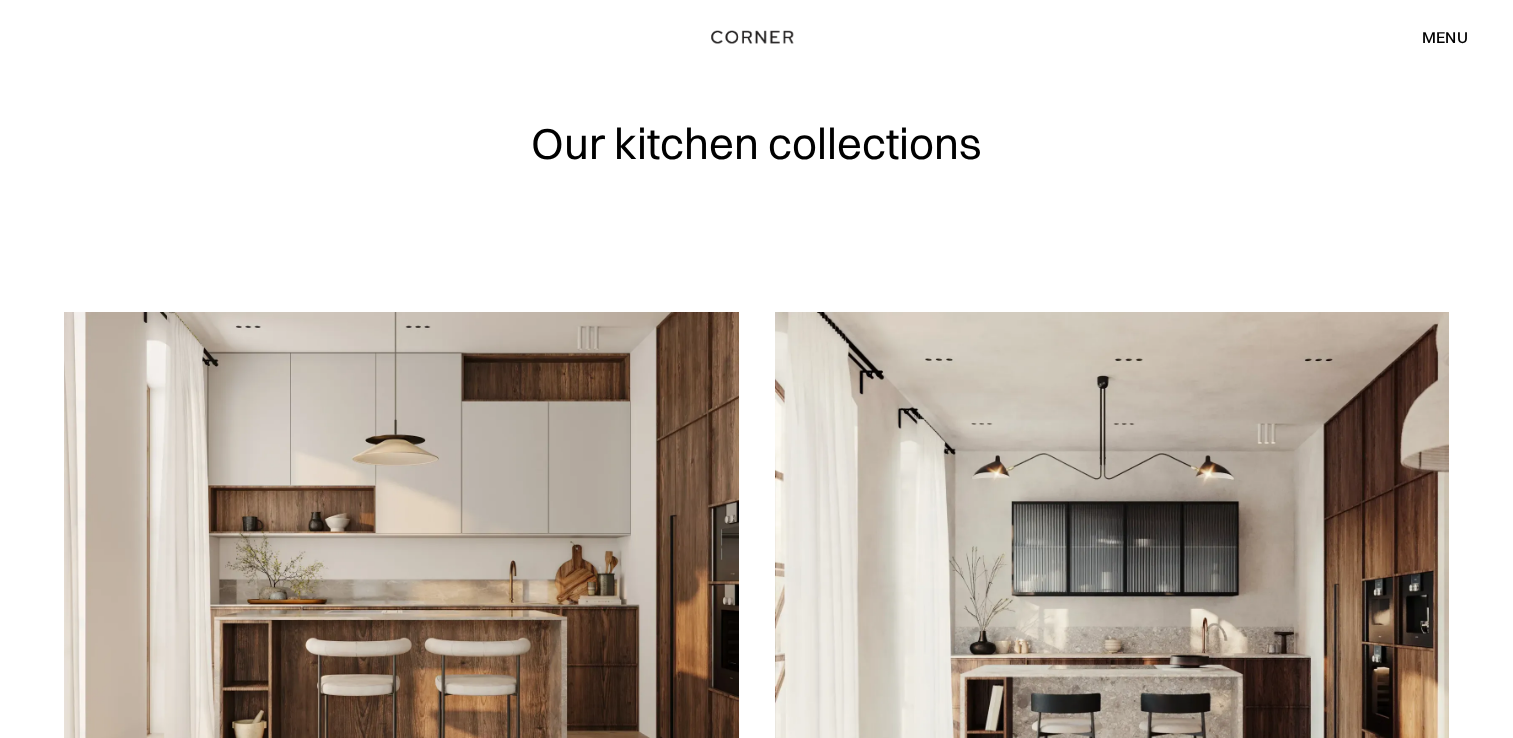scroll, scrollTop: 200, scrollLeft: 0, axis: vertical 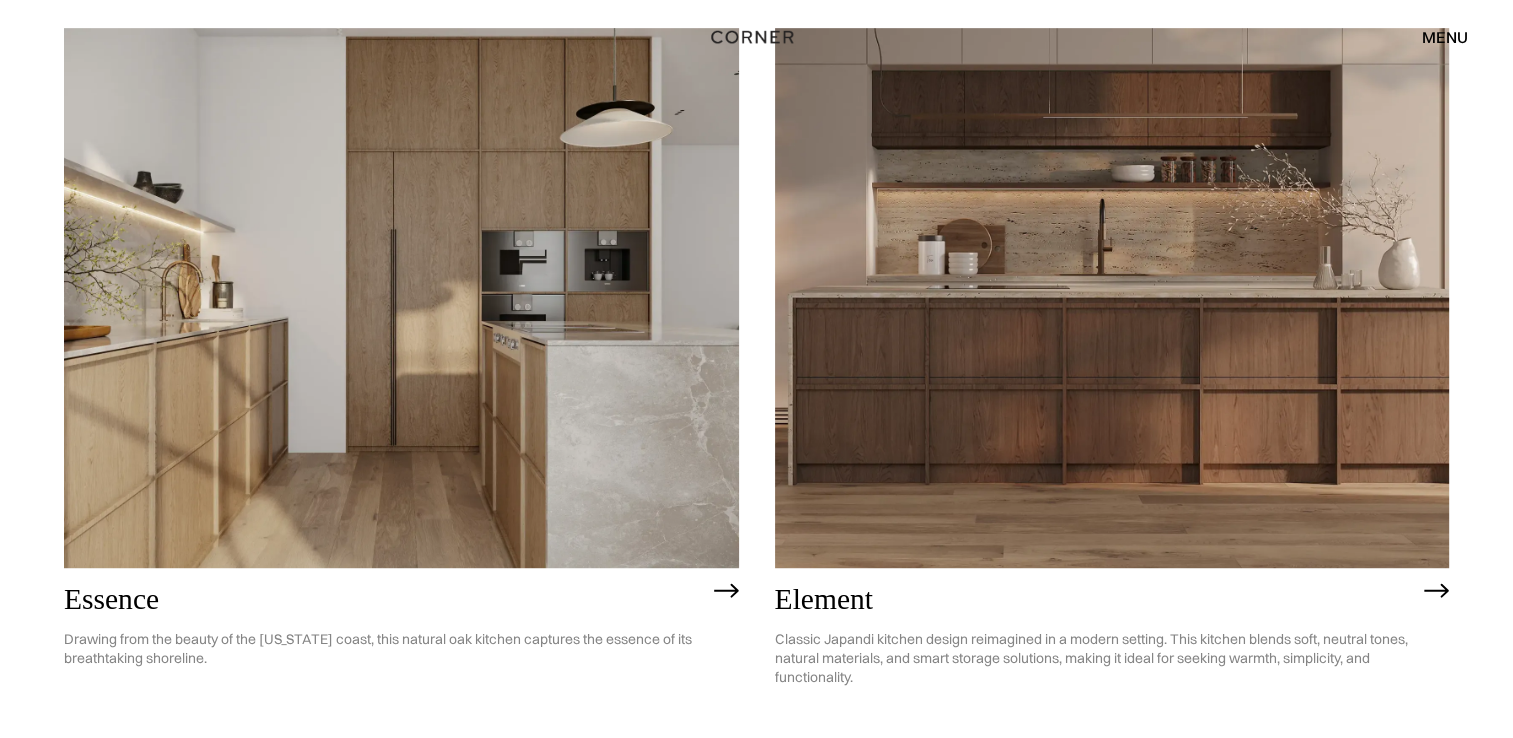 click at bounding box center [401, 298] 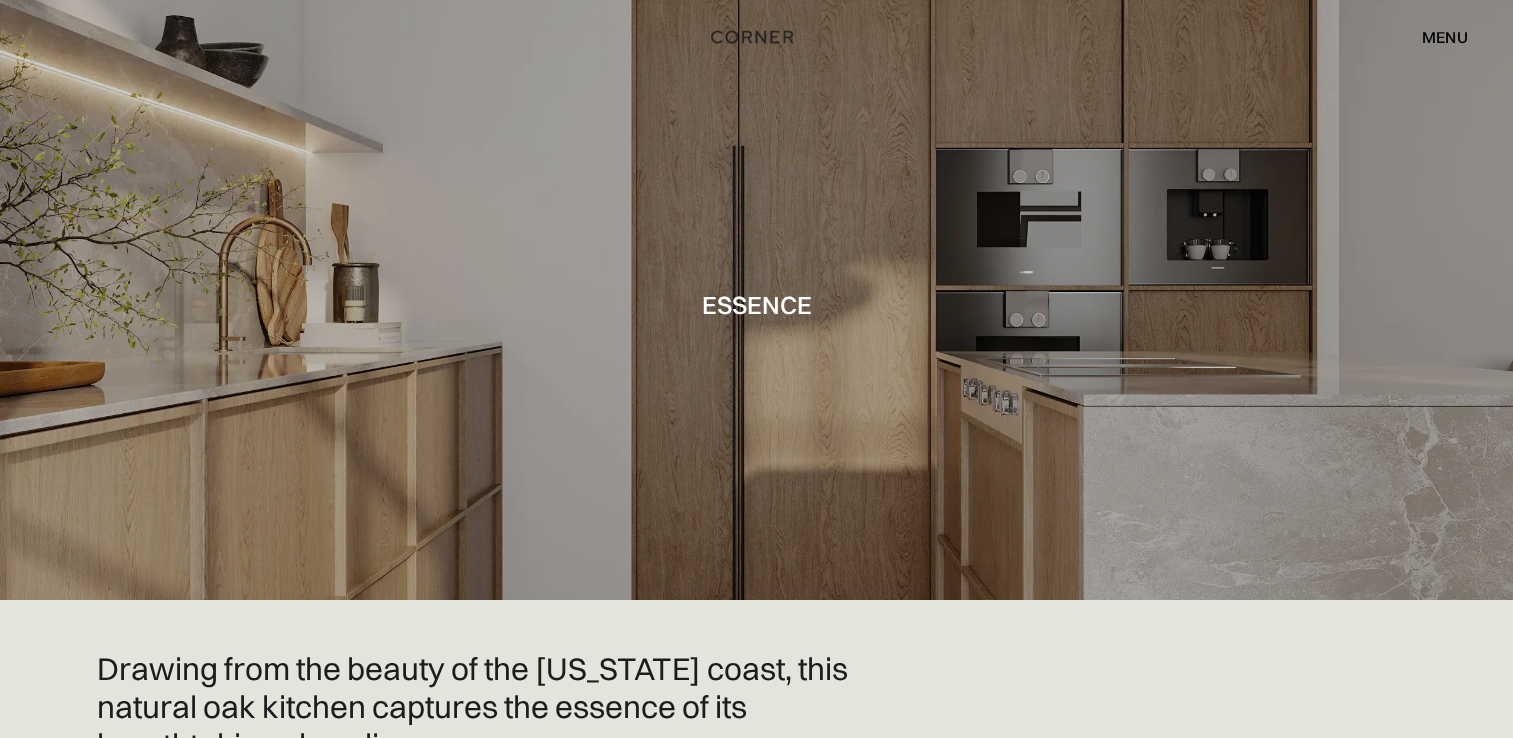 scroll, scrollTop: 400, scrollLeft: 0, axis: vertical 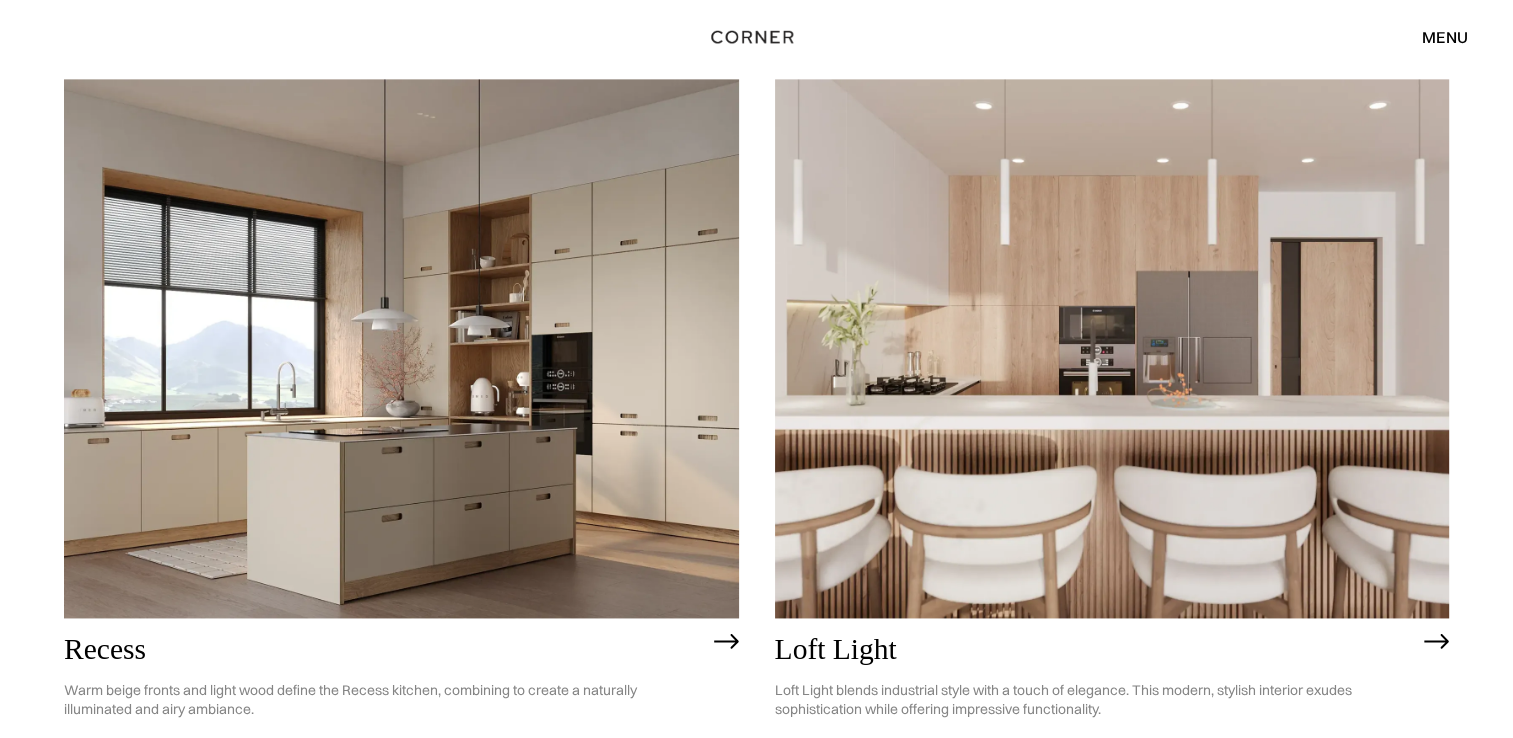 click at bounding box center (1436, 641) 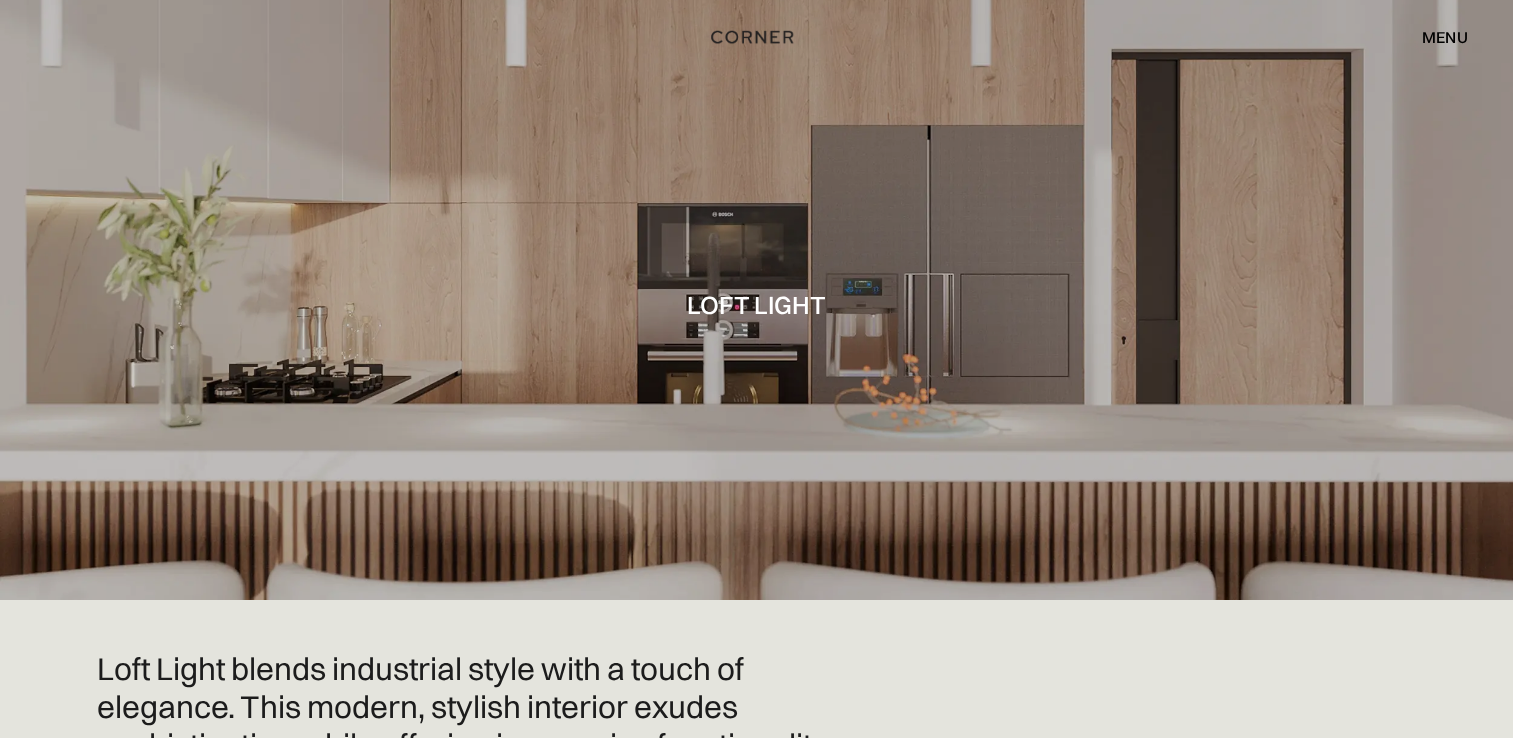 scroll, scrollTop: 1100, scrollLeft: 0, axis: vertical 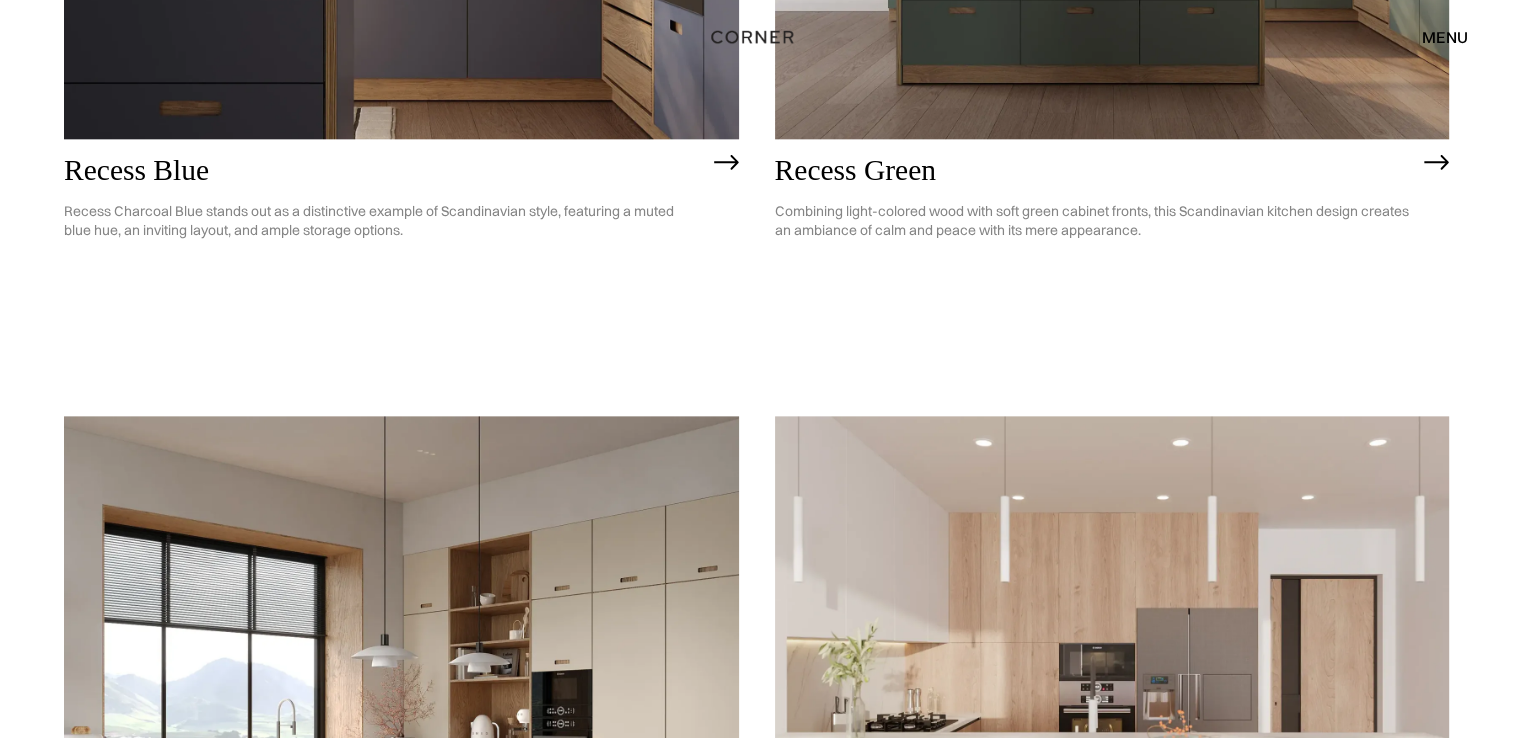 click at bounding box center (1112, 686) 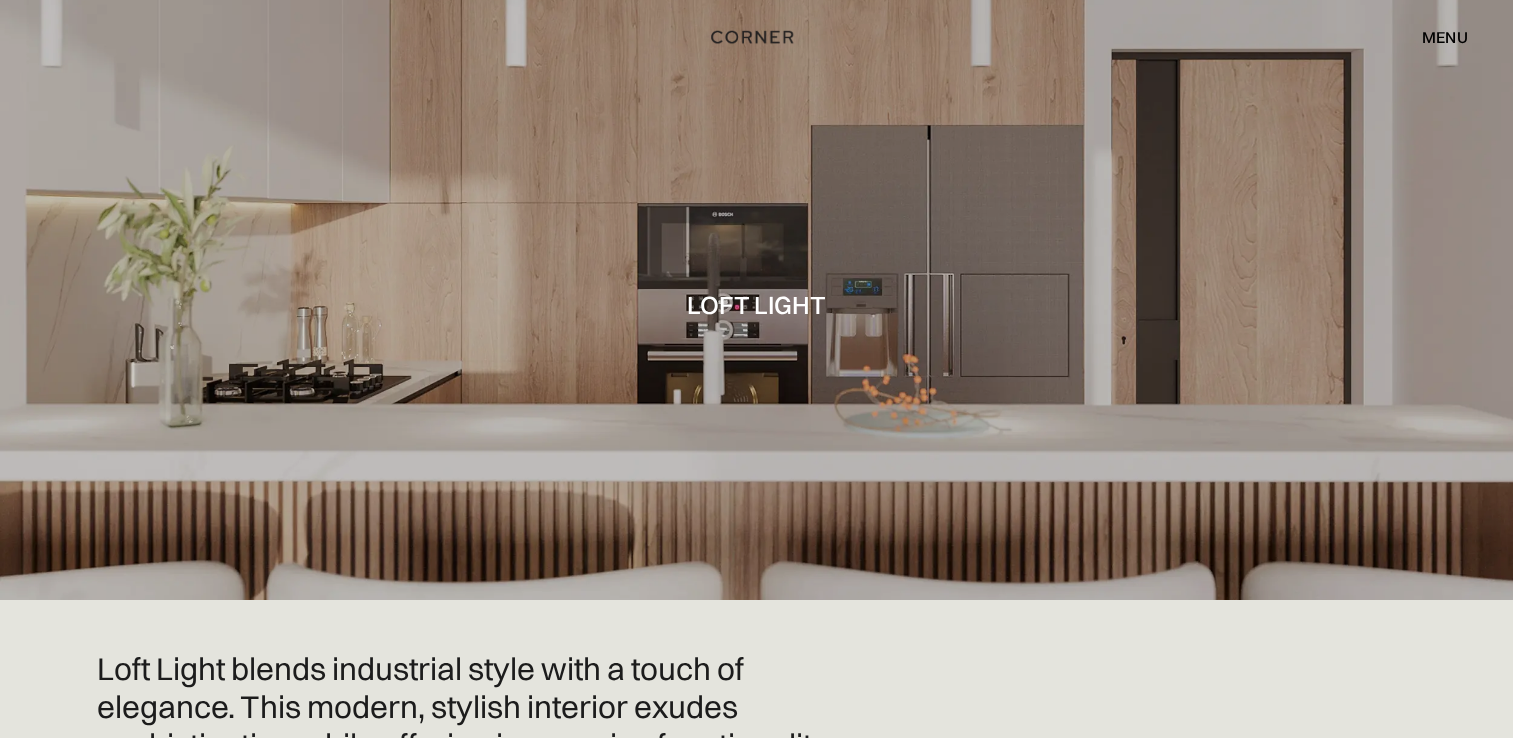 scroll, scrollTop: 0, scrollLeft: 0, axis: both 